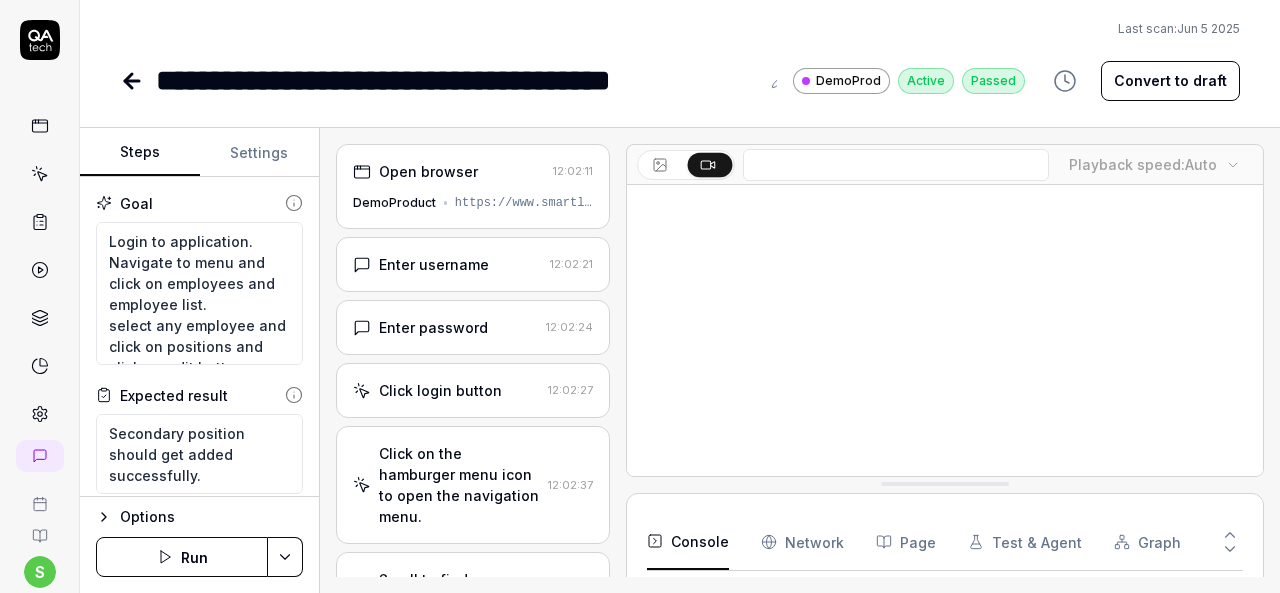 scroll, scrollTop: 0, scrollLeft: 0, axis: both 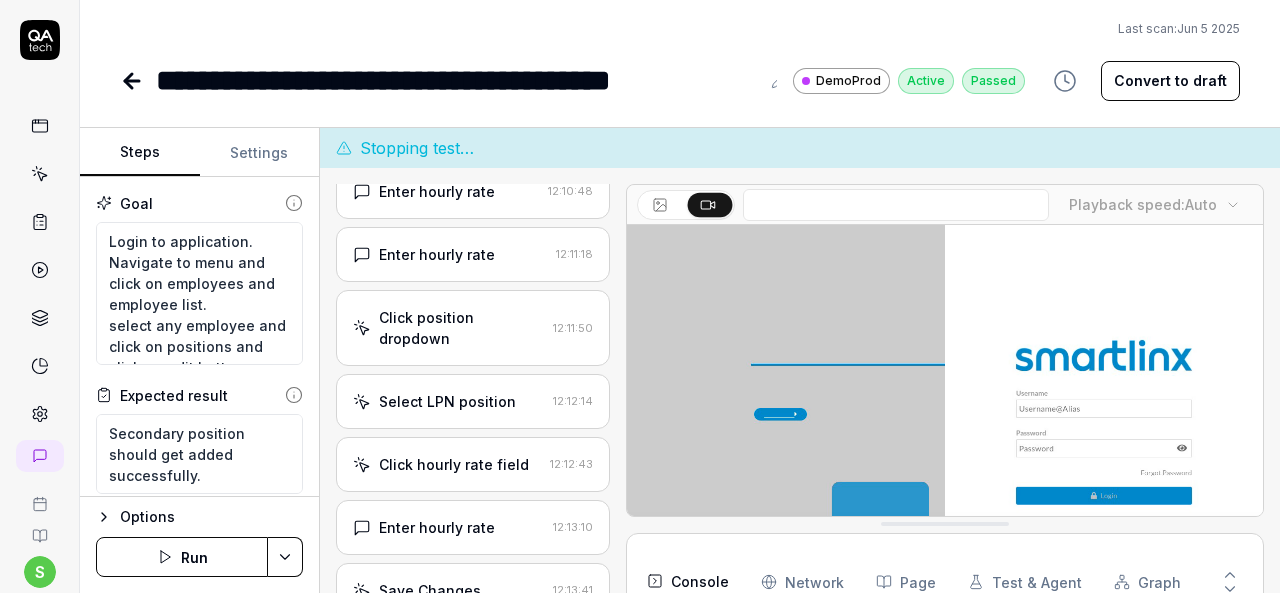 type on "*" 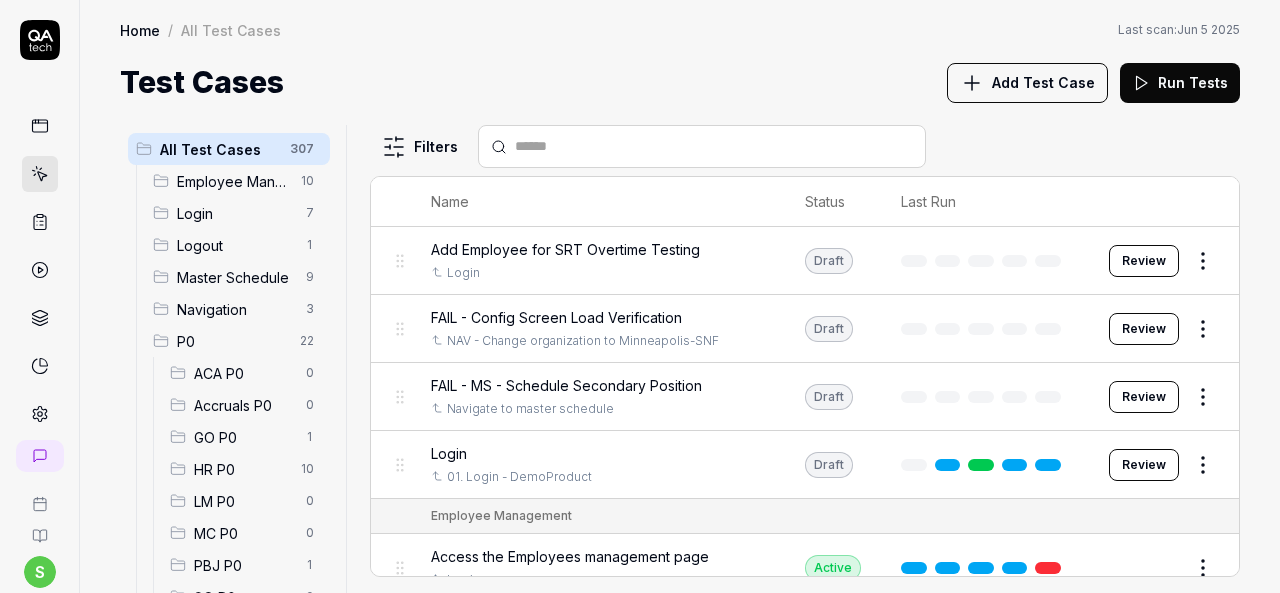 scroll, scrollTop: 0, scrollLeft: 0, axis: both 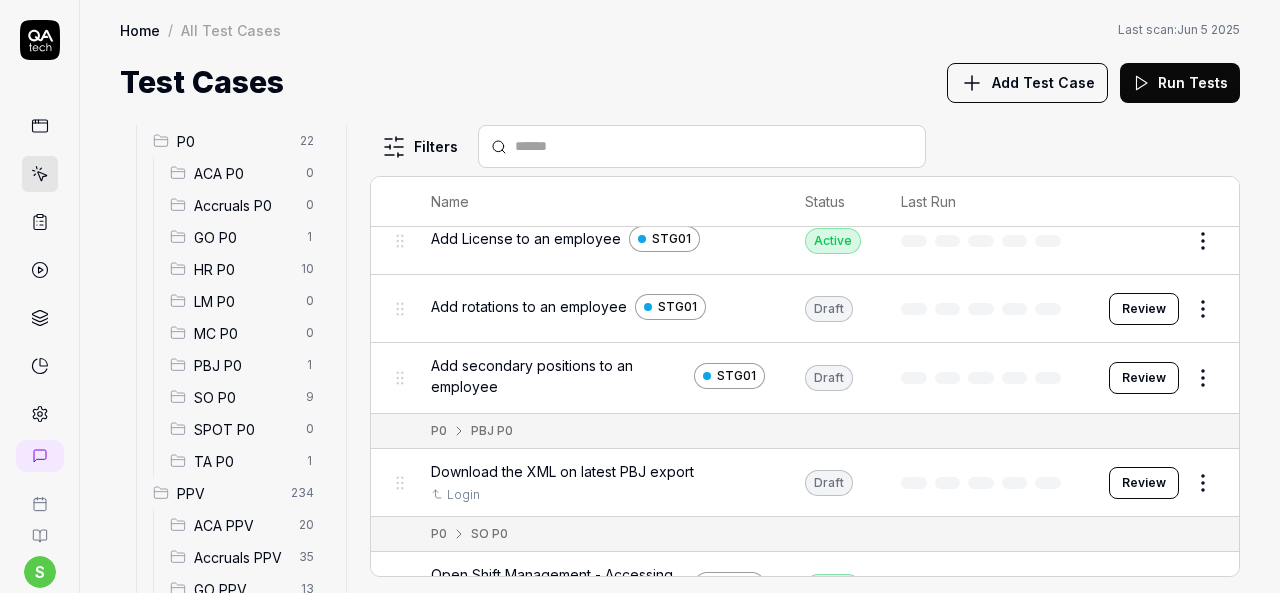 click on "Review" at bounding box center [1144, 378] 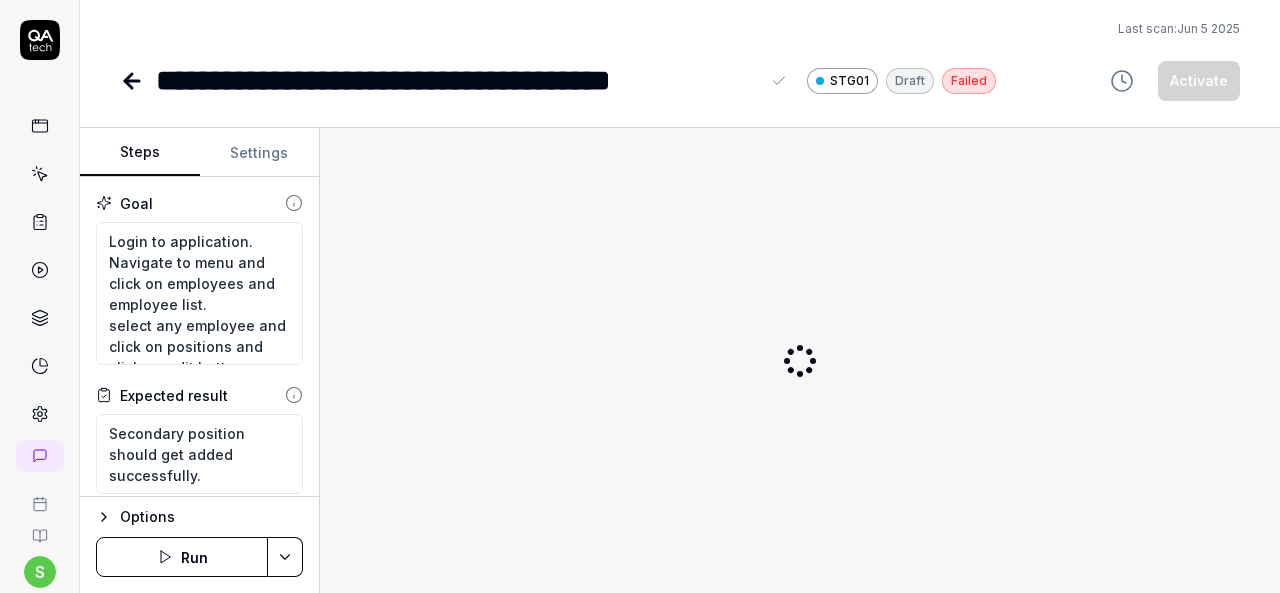 click on "**********" at bounding box center (457, 80) 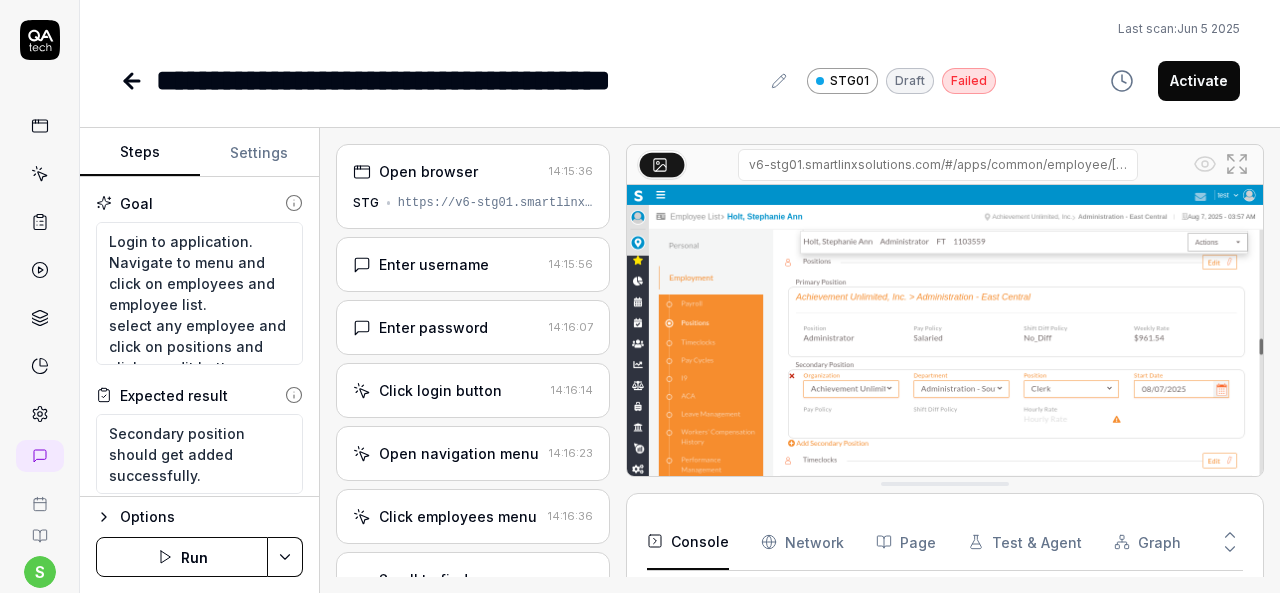 scroll, scrollTop: 3173, scrollLeft: 0, axis: vertical 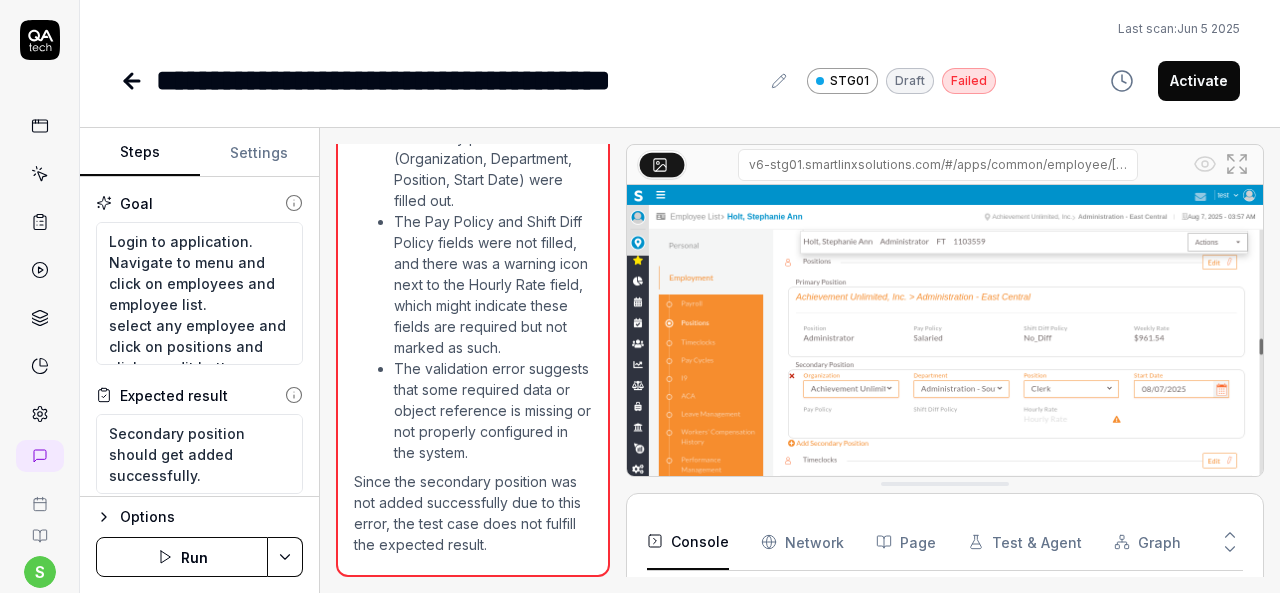 click 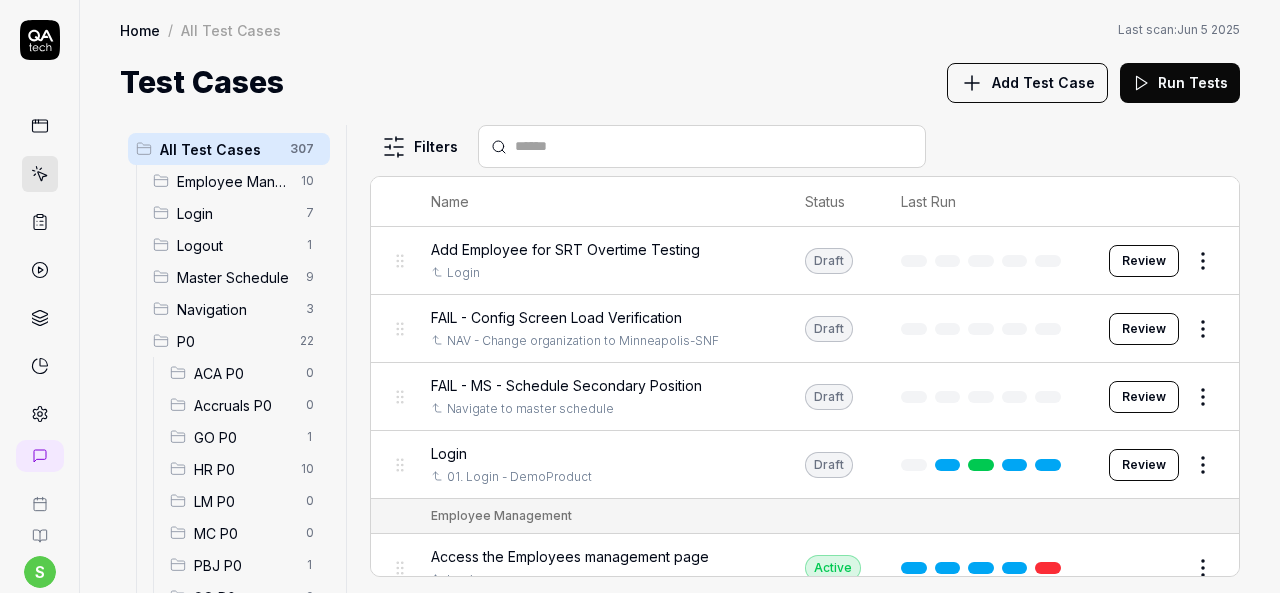 click on "HR P0" at bounding box center (241, 469) 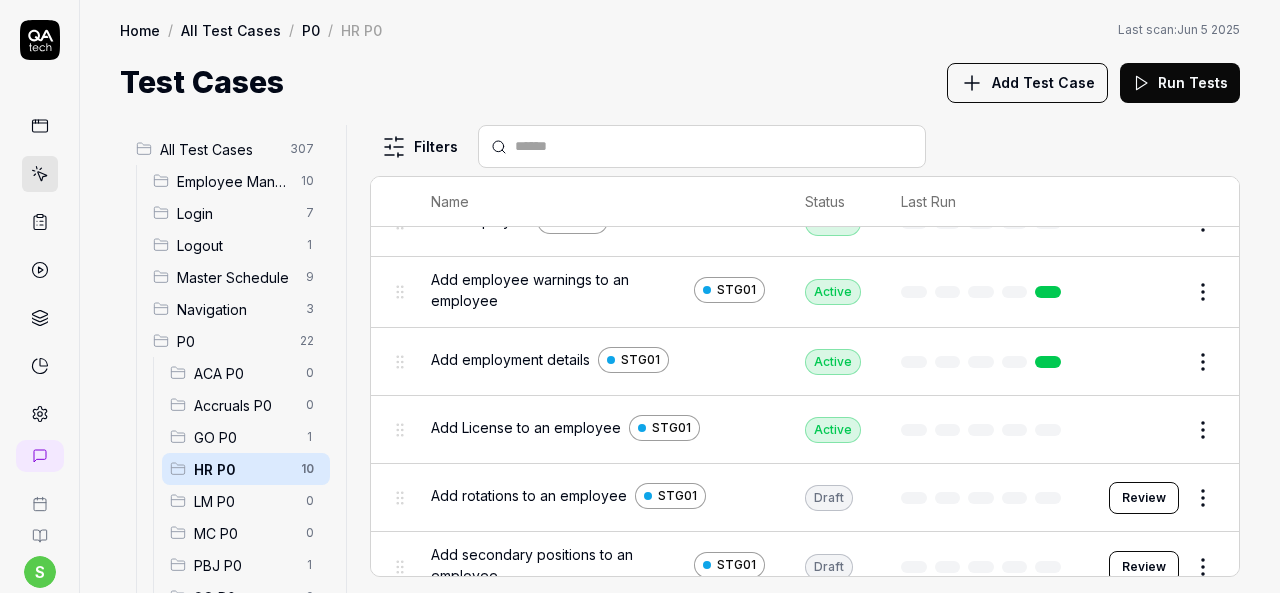 scroll, scrollTop: 368, scrollLeft: 0, axis: vertical 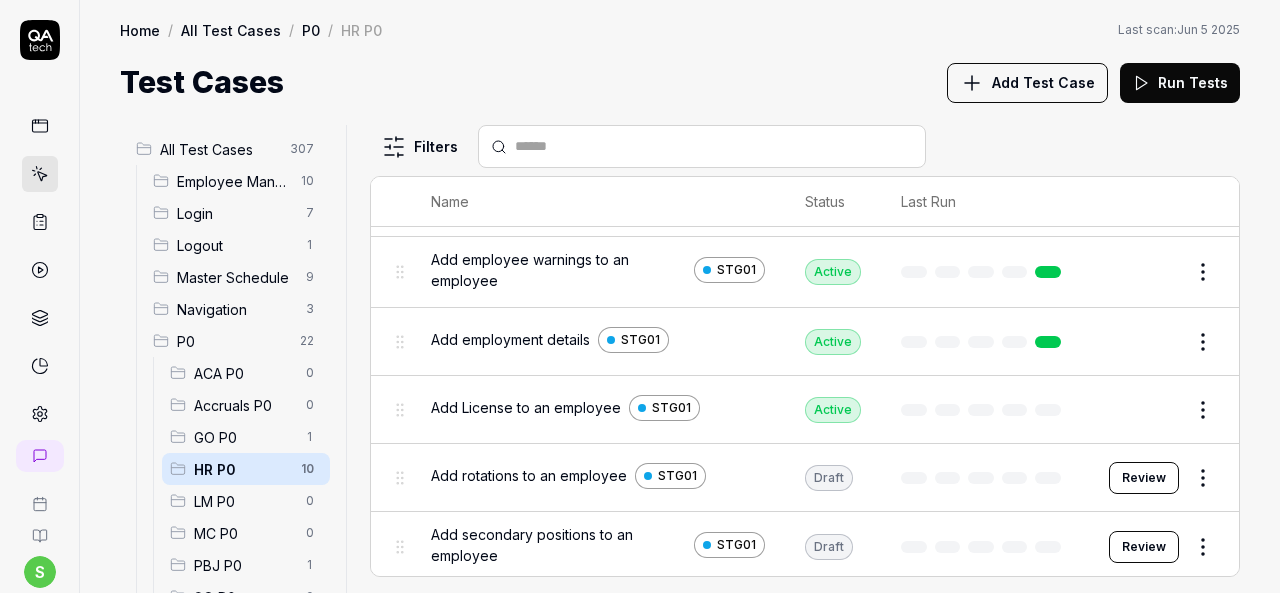 click on "Review" at bounding box center [1144, 478] 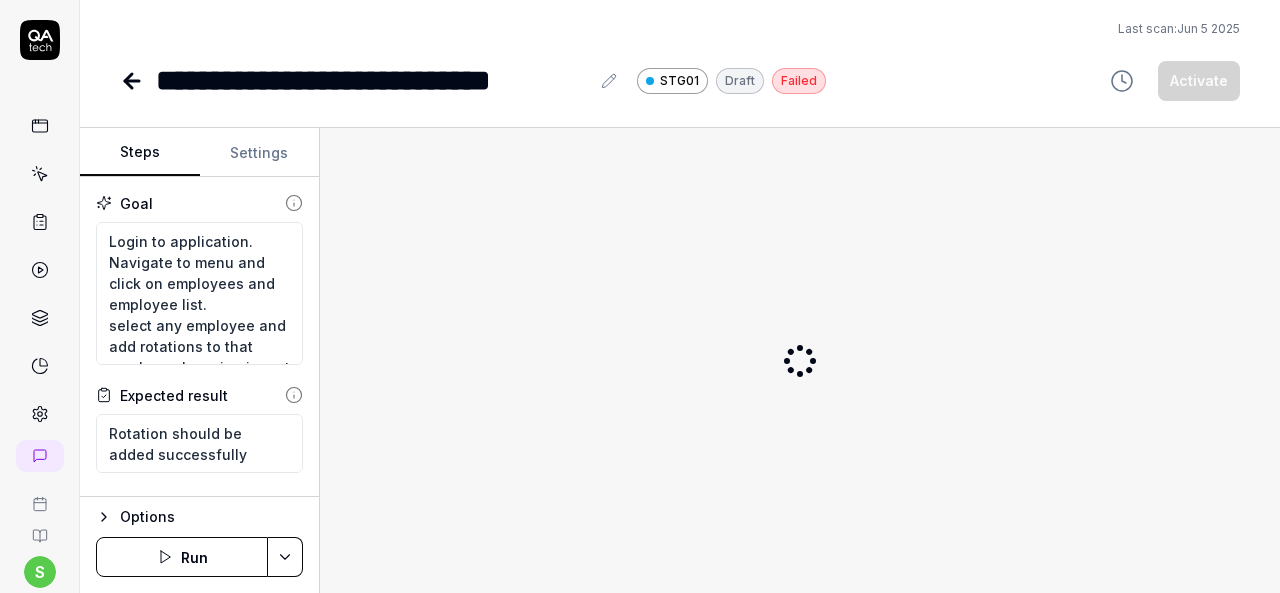 type on "*" 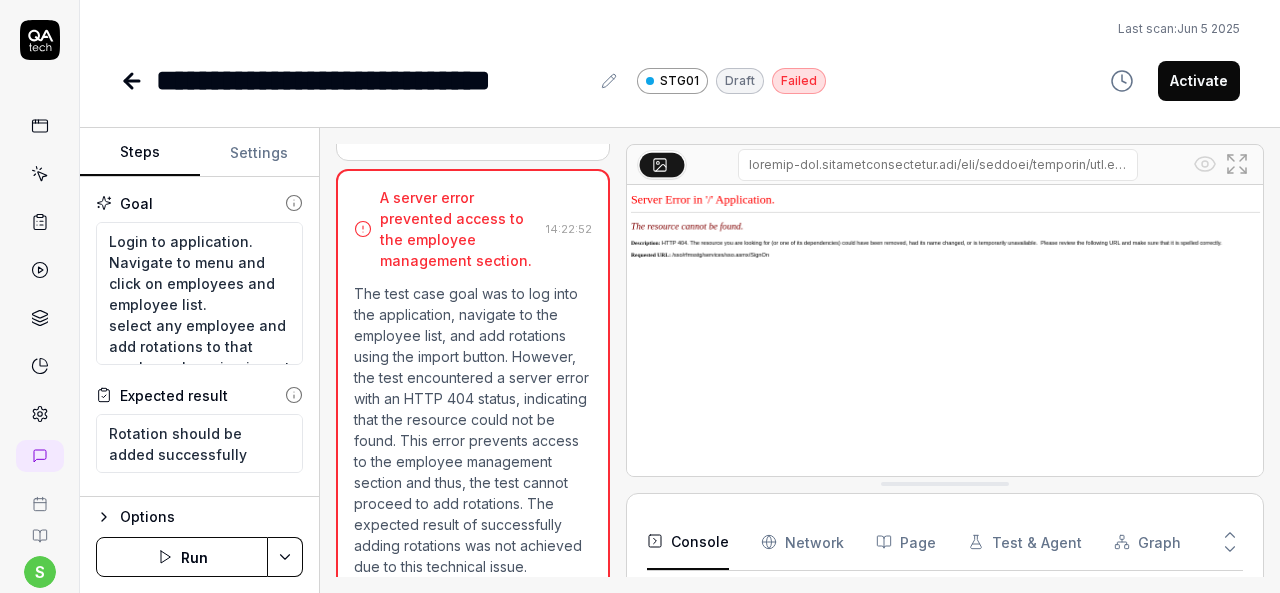 scroll, scrollTop: 3357, scrollLeft: 0, axis: vertical 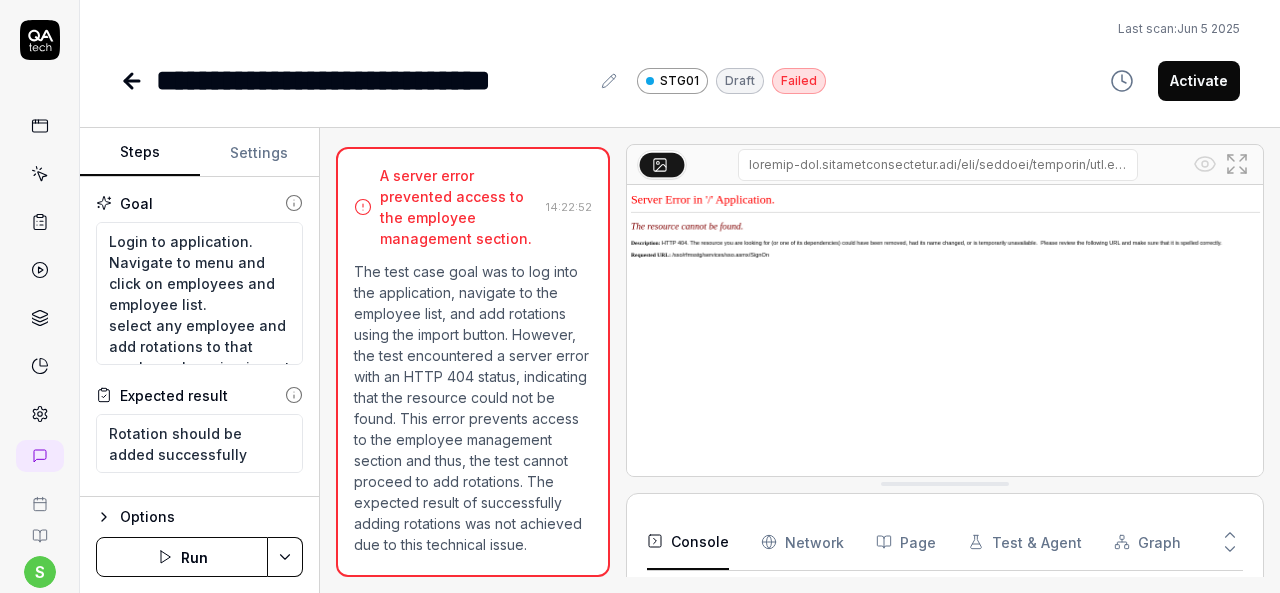 click 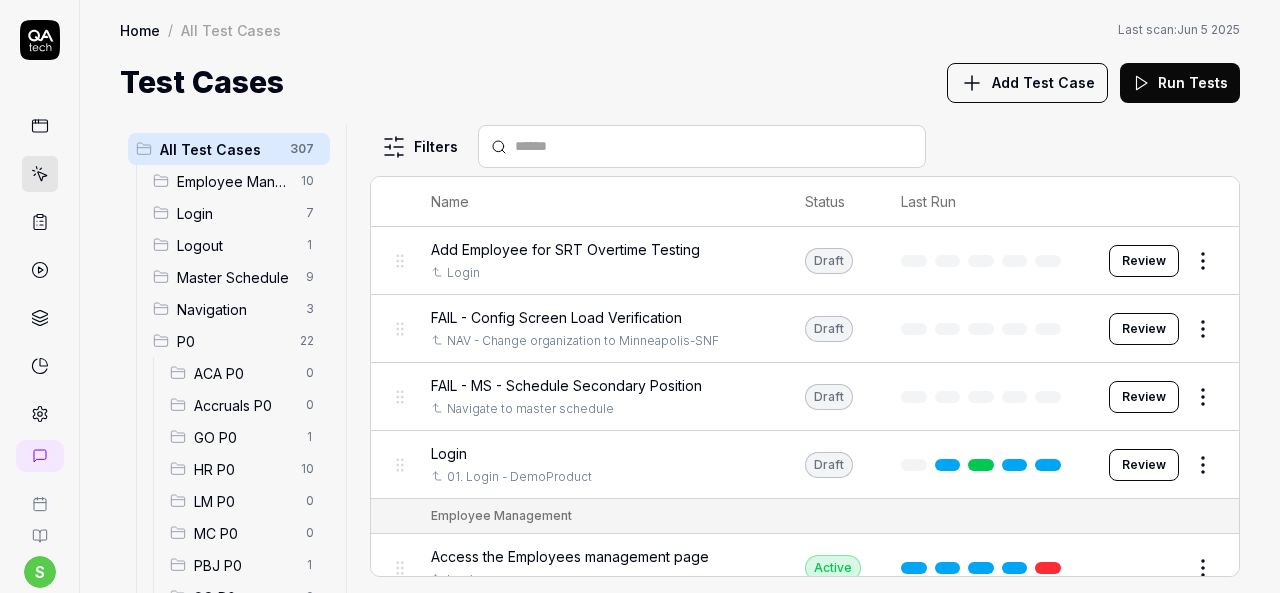 click on "HR P0" at bounding box center [241, 469] 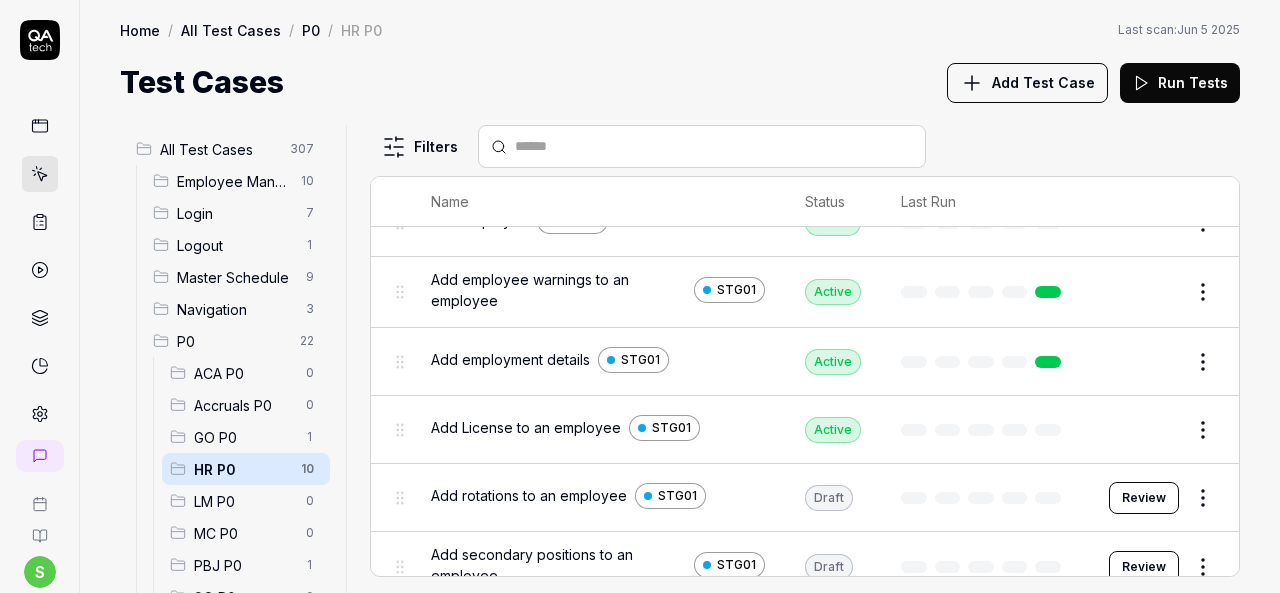 scroll, scrollTop: 368, scrollLeft: 0, axis: vertical 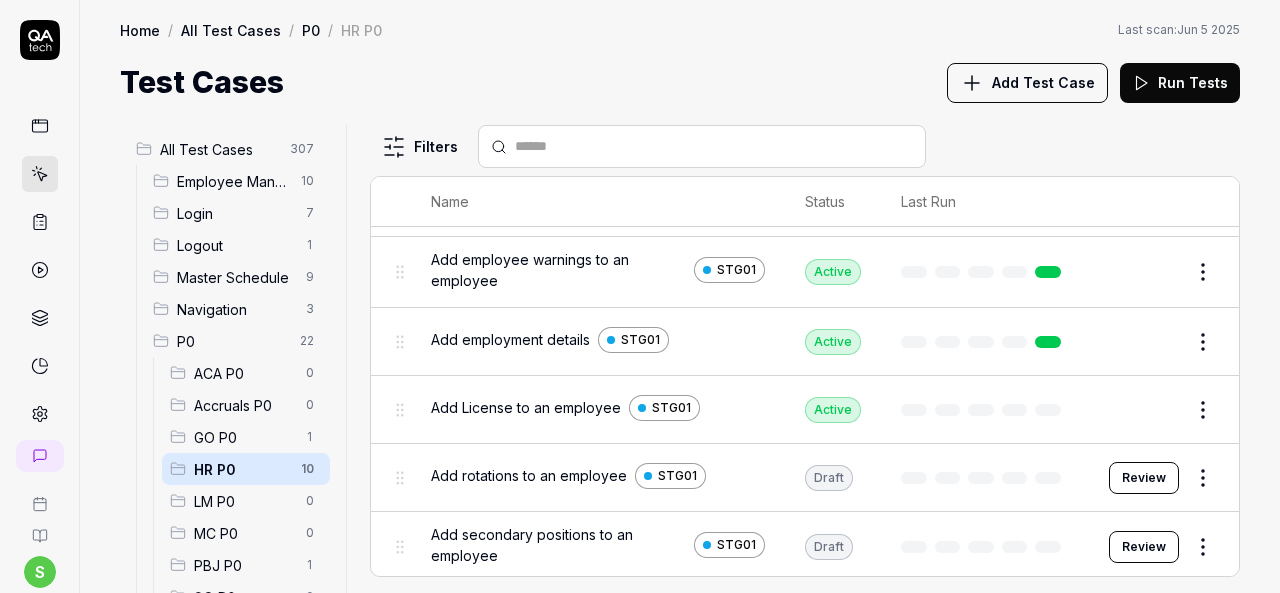 click on "Add rotations to an employee STG01" at bounding box center (598, 476) 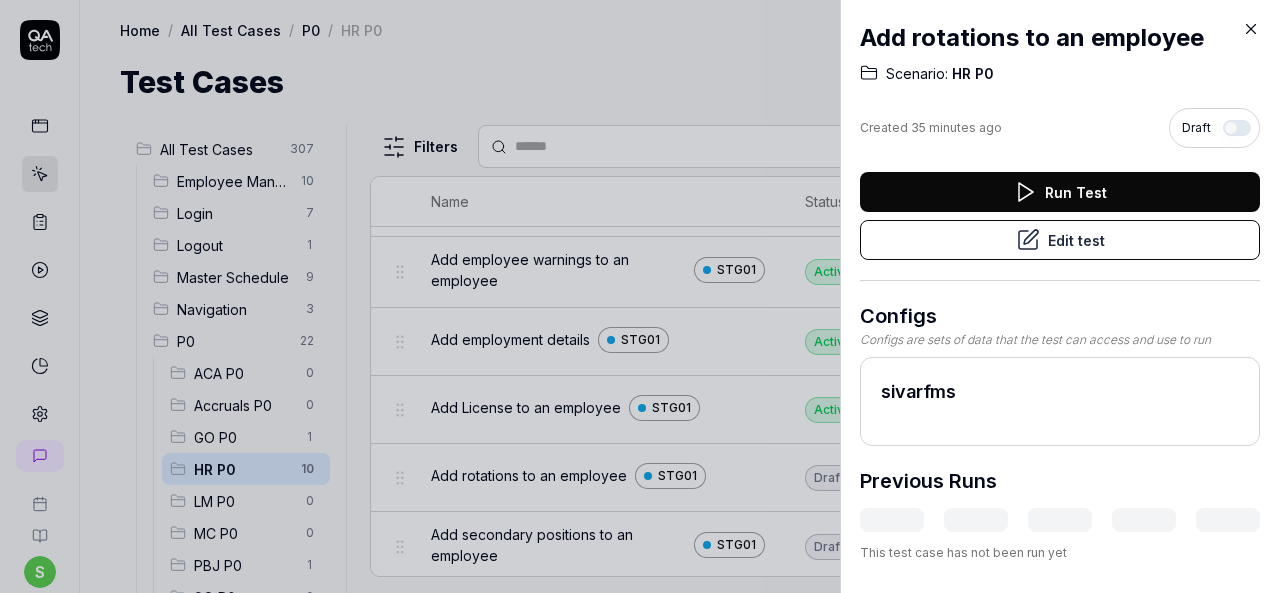 click on "Run Test" at bounding box center [1060, 192] 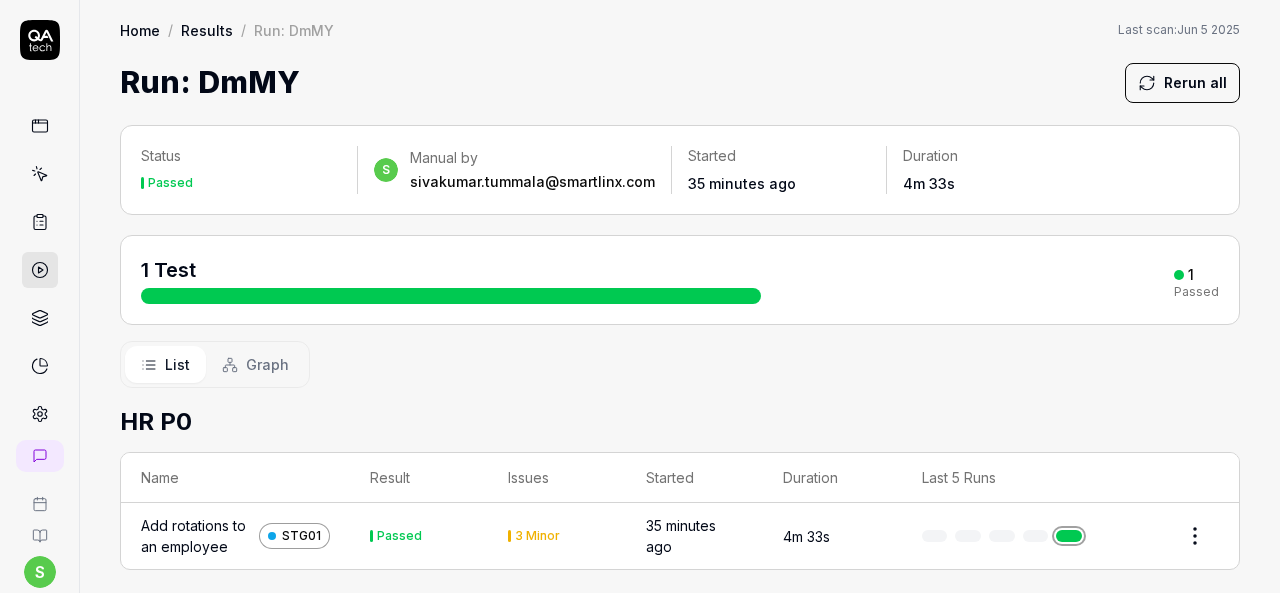 scroll, scrollTop: 0, scrollLeft: 0, axis: both 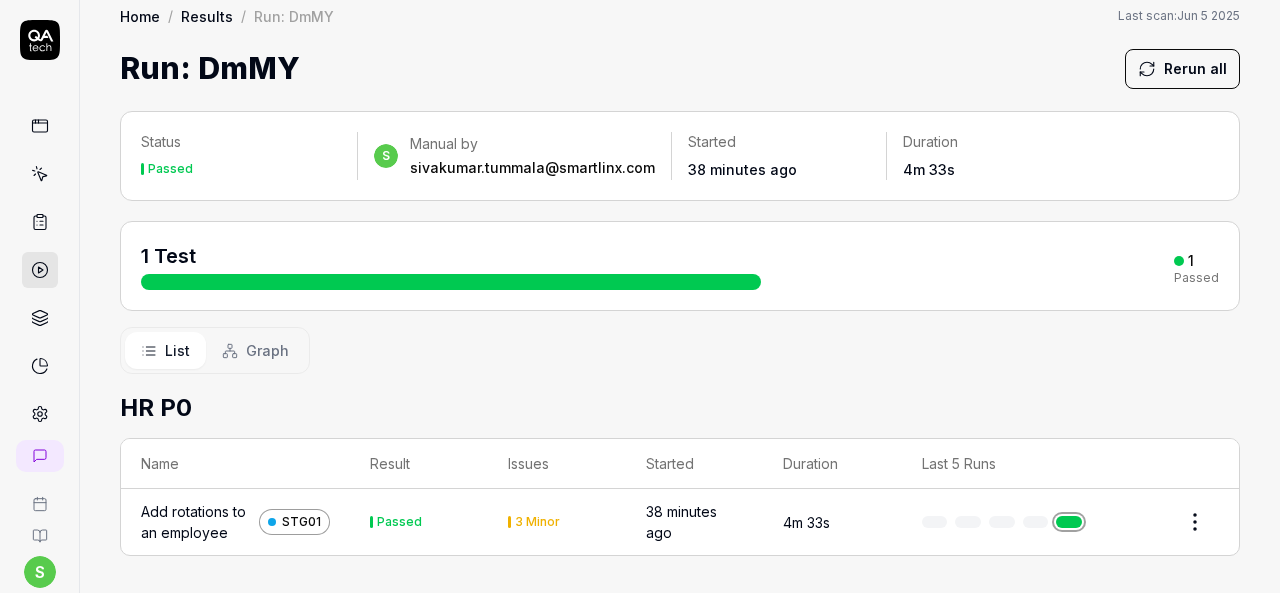 click on "Add rotations to an employee" at bounding box center [196, 522] 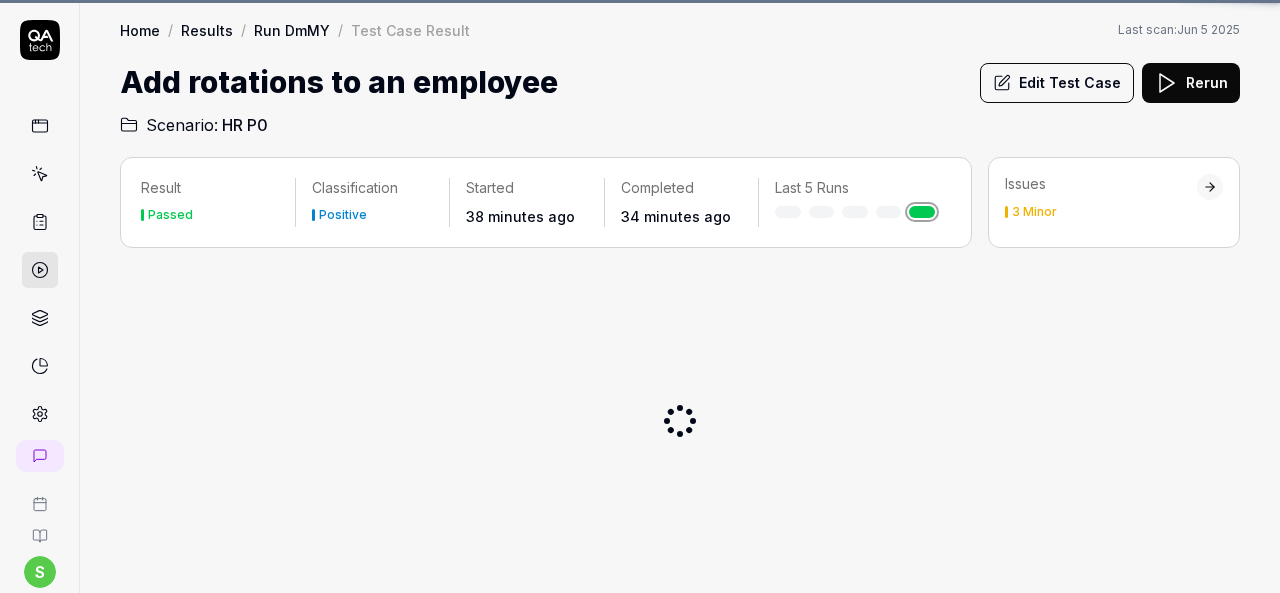 scroll, scrollTop: 0, scrollLeft: 0, axis: both 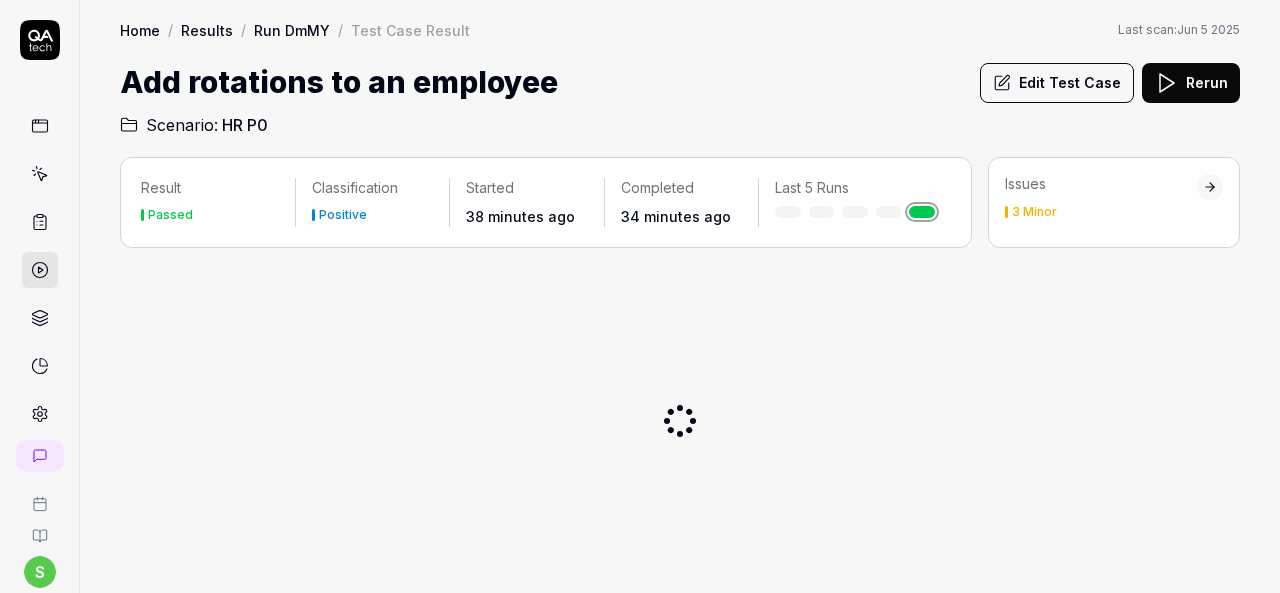 click on "Edit Test Case" at bounding box center (1057, 83) 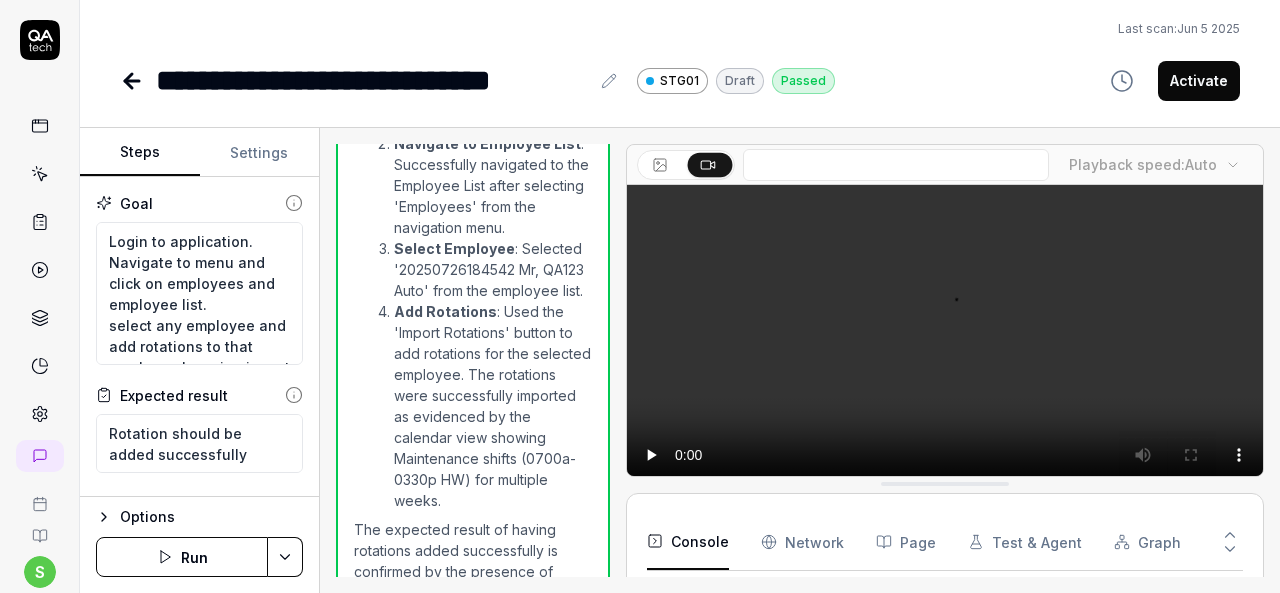 scroll, scrollTop: 2046, scrollLeft: 0, axis: vertical 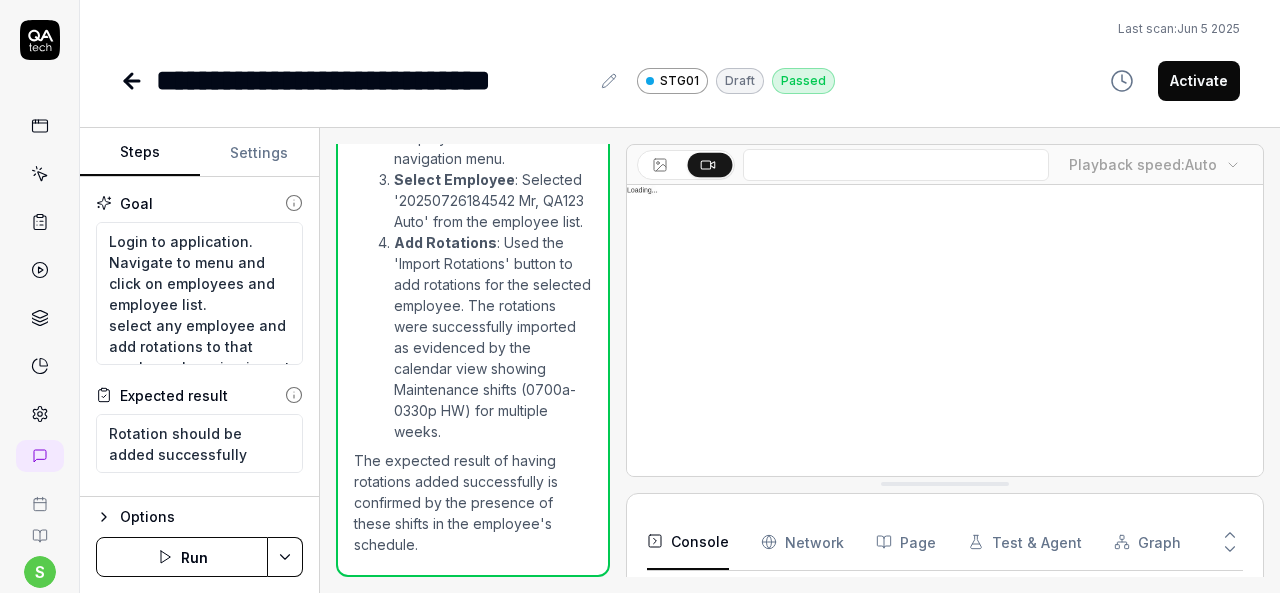 click on "Activate" at bounding box center [1199, 81] 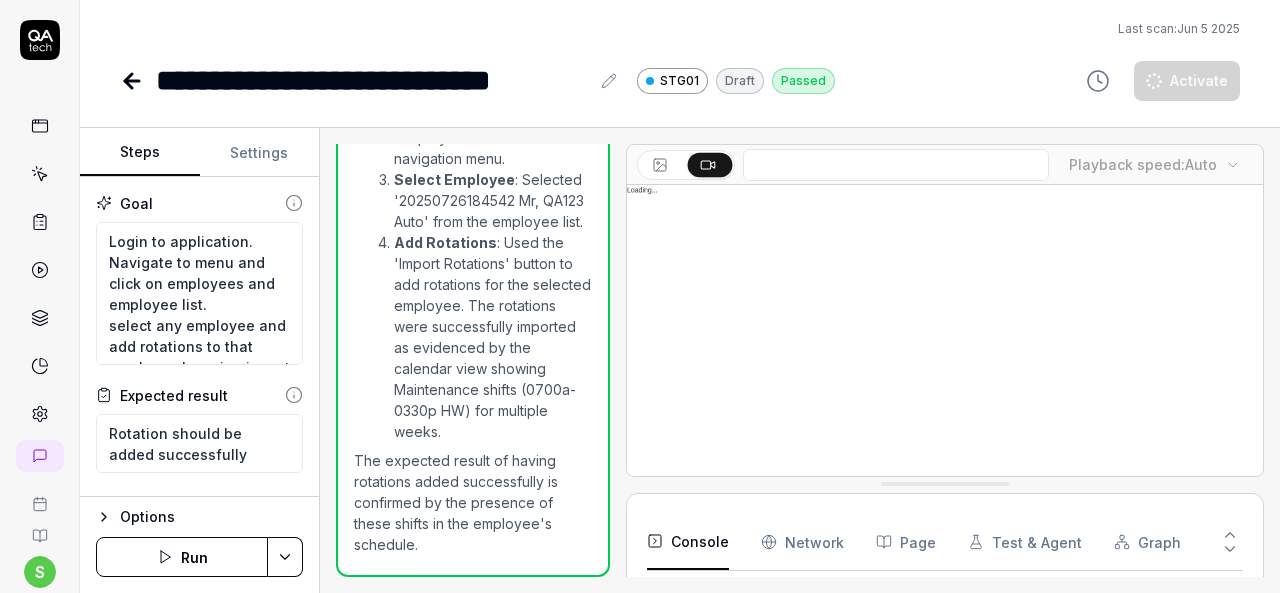 scroll, scrollTop: 382, scrollLeft: 0, axis: vertical 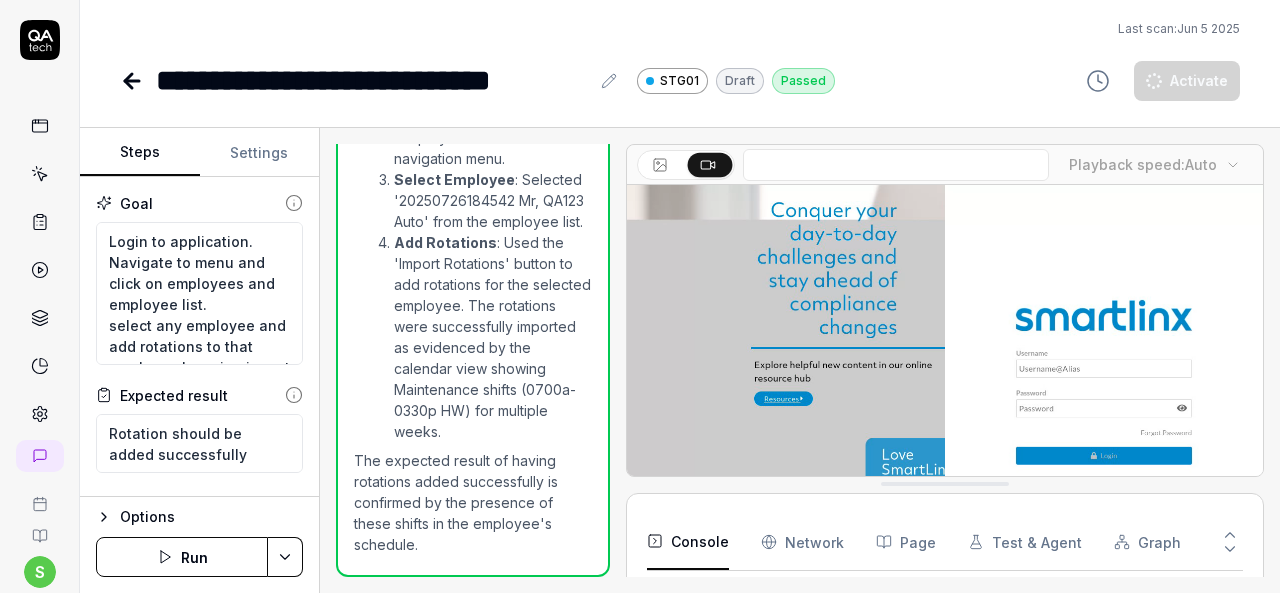 click on "**********" at bounding box center [680, 51] 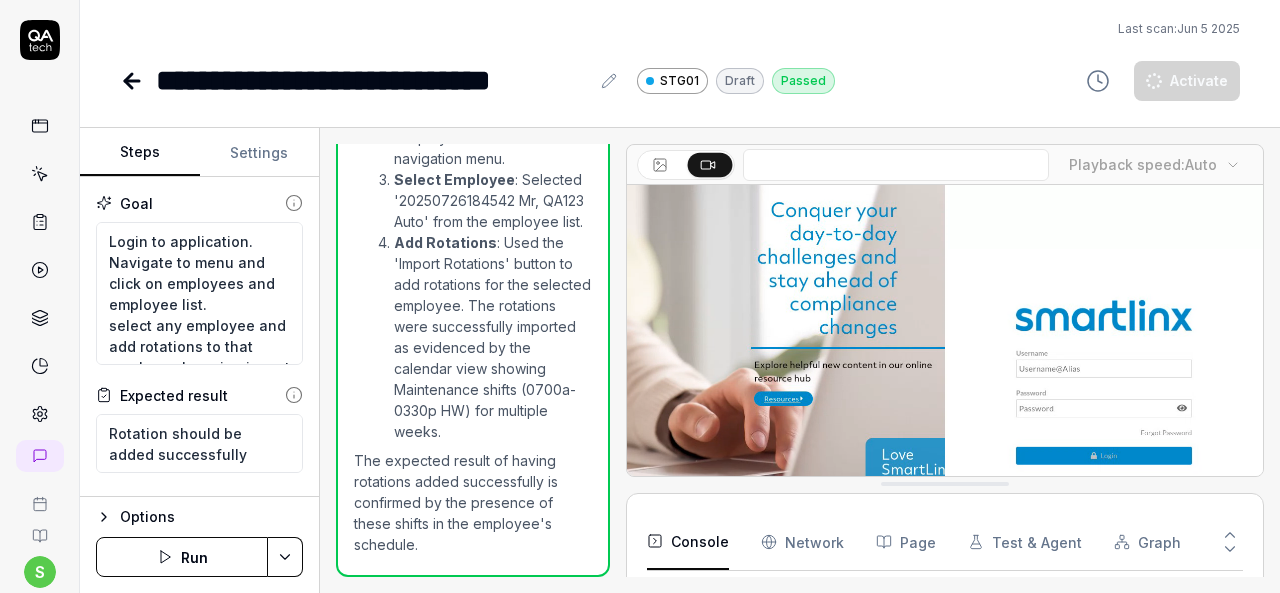 click 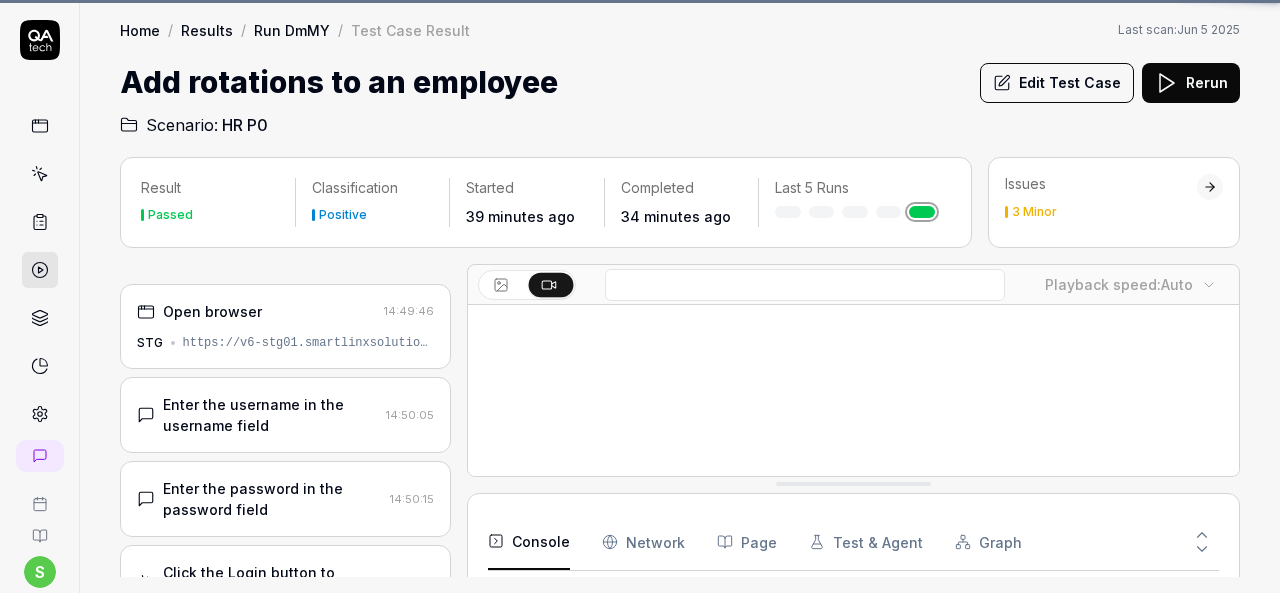 scroll, scrollTop: 332, scrollLeft: 0, axis: vertical 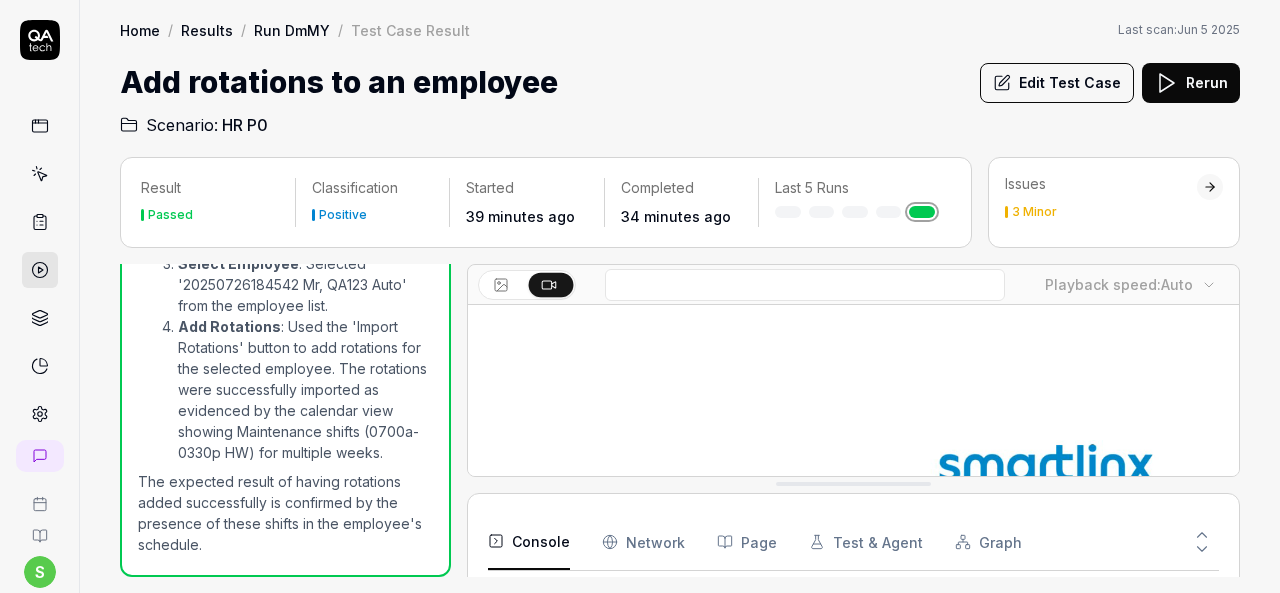 click 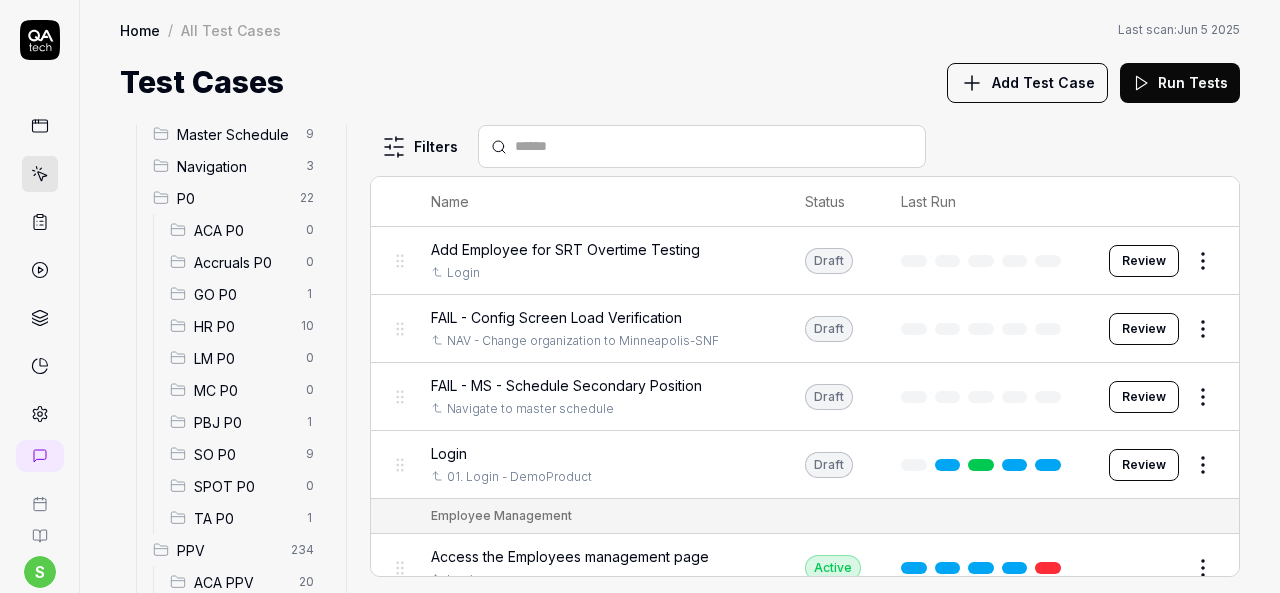 scroll, scrollTop: 200, scrollLeft: 0, axis: vertical 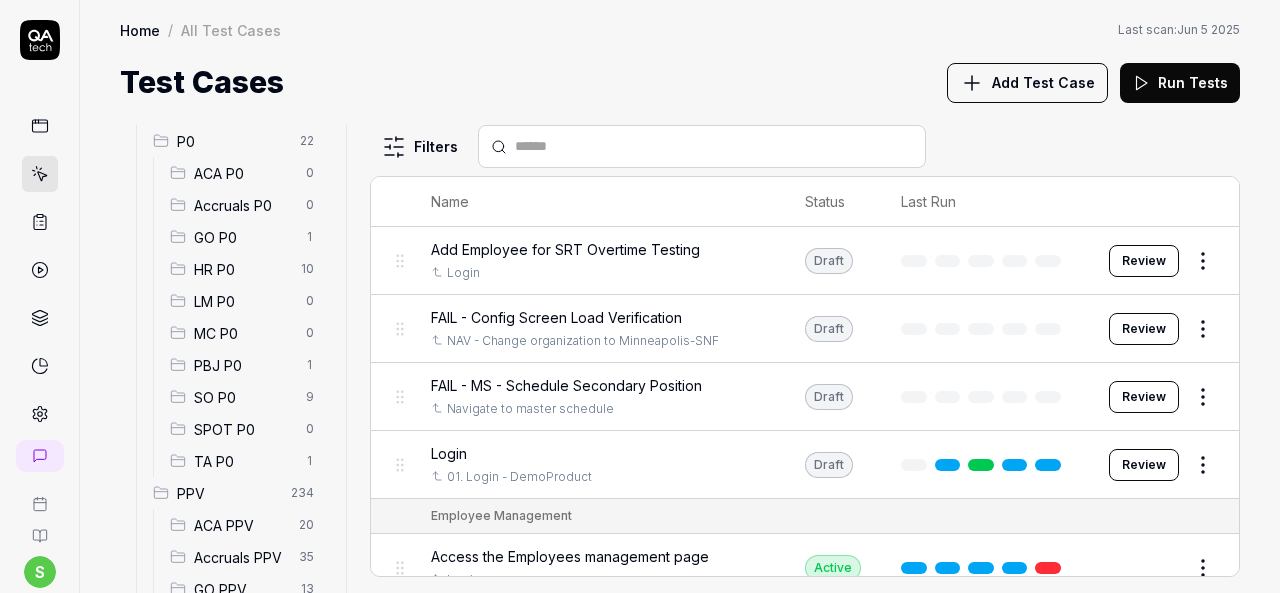 click on "HR P0" at bounding box center [241, 269] 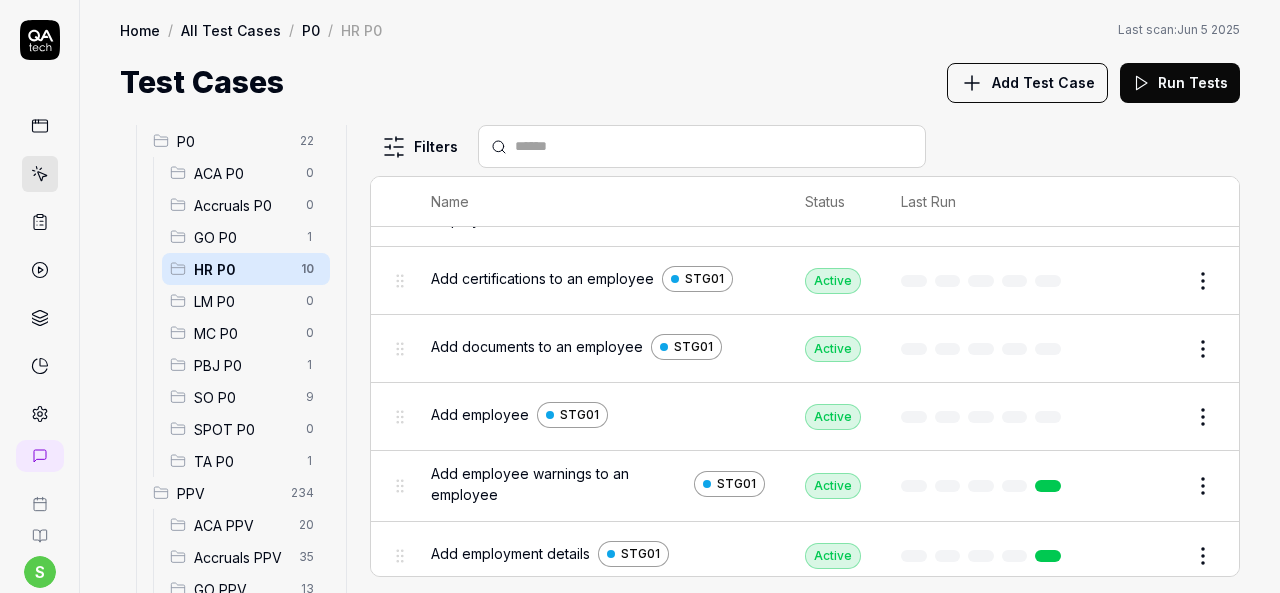 scroll, scrollTop: 0, scrollLeft: 0, axis: both 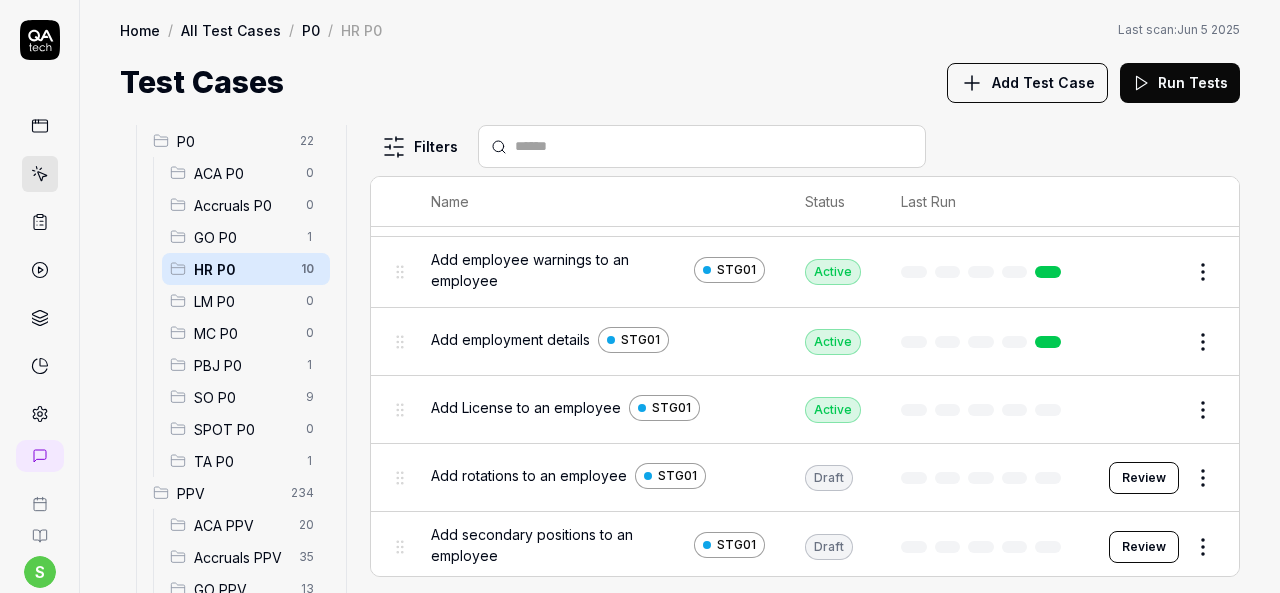 click on "Review" at bounding box center [1144, 547] 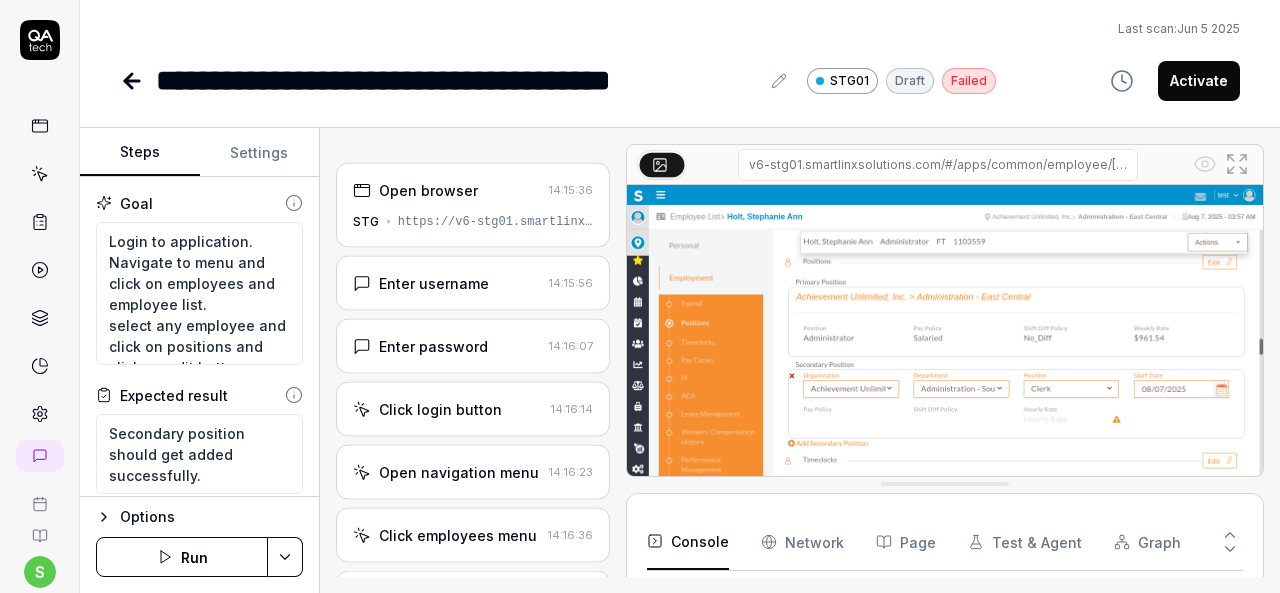 scroll, scrollTop: 943, scrollLeft: 0, axis: vertical 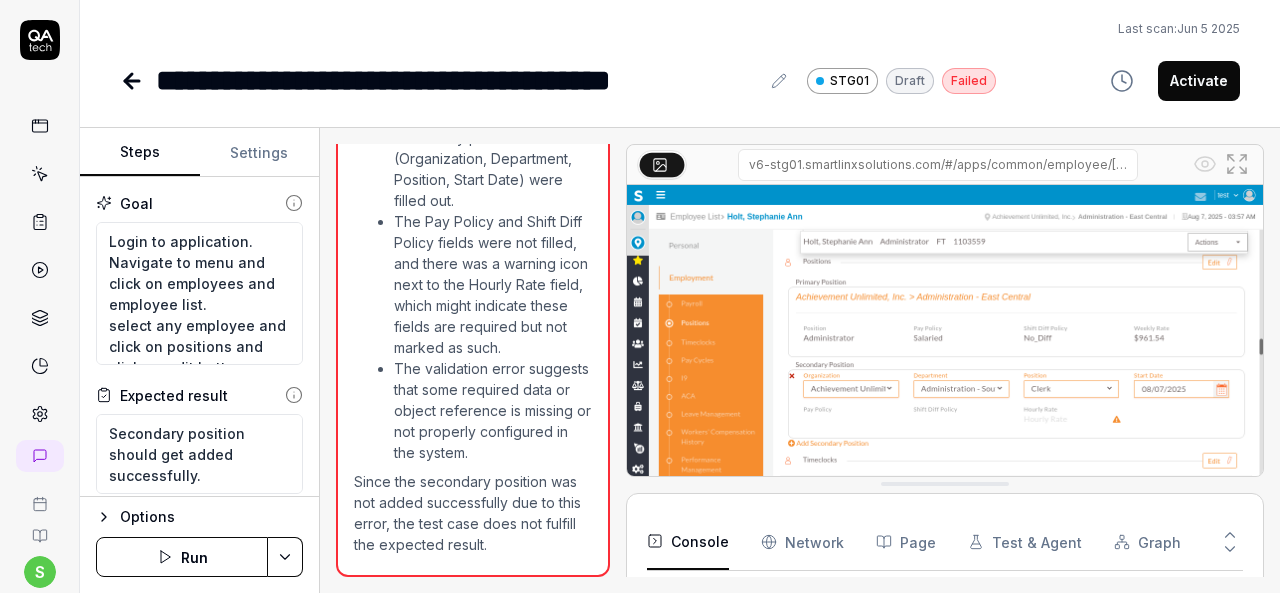 type on "*" 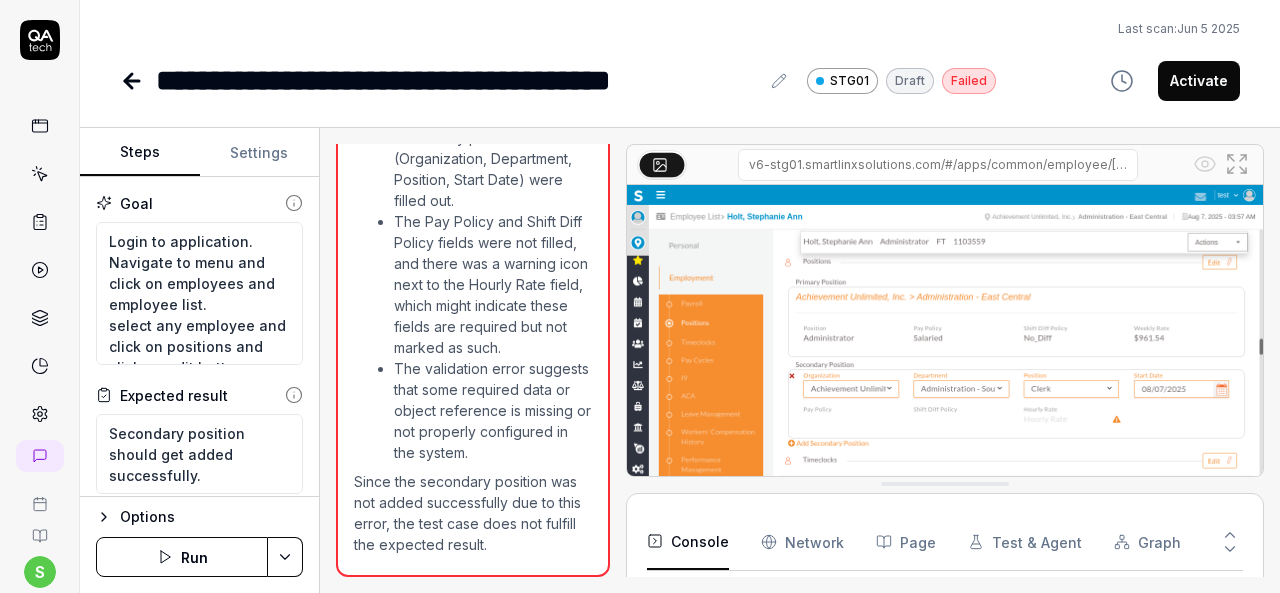 scroll, scrollTop: 3173, scrollLeft: 0, axis: vertical 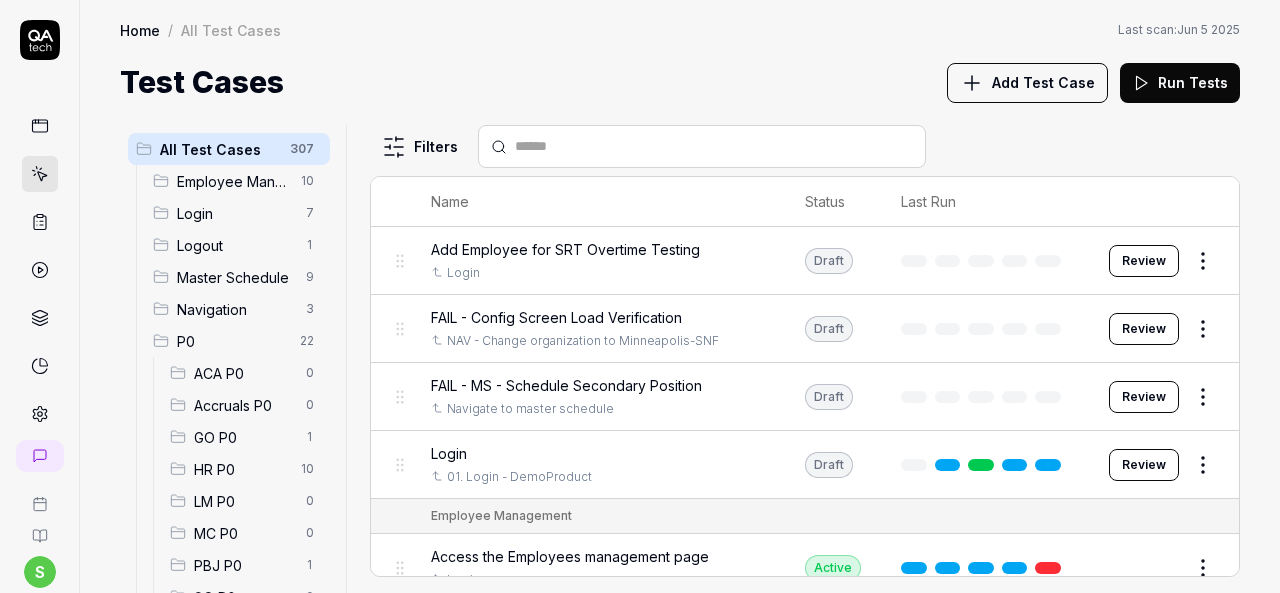 click on "HR P0 [NUMBER]" at bounding box center (246, 469) 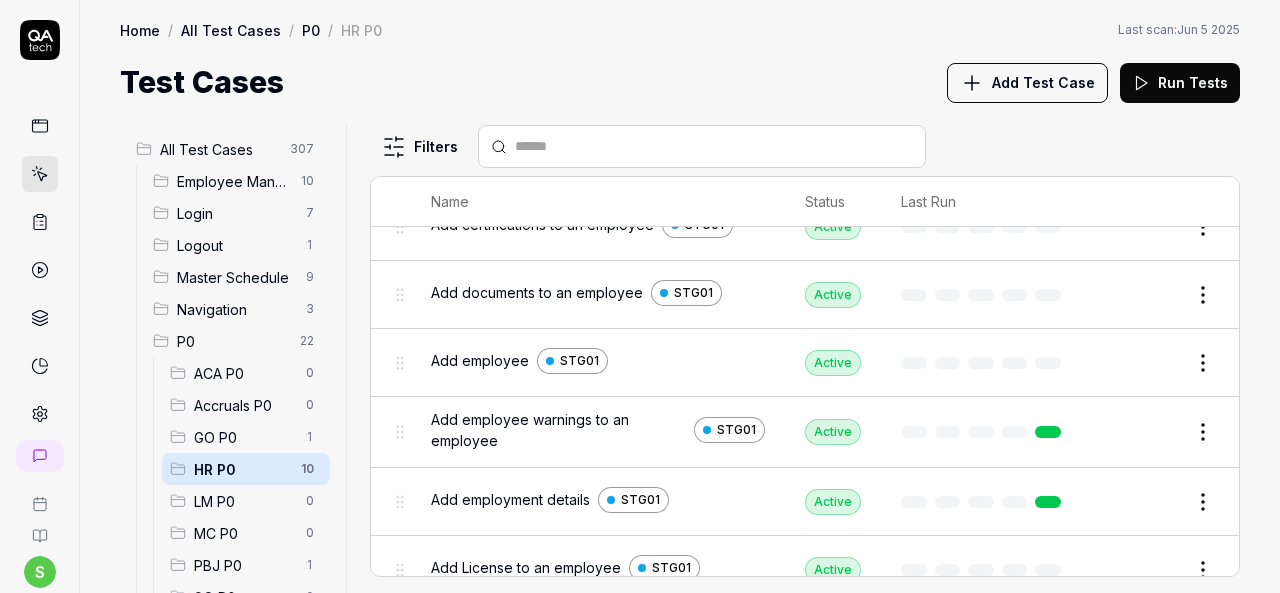 scroll, scrollTop: 368, scrollLeft: 0, axis: vertical 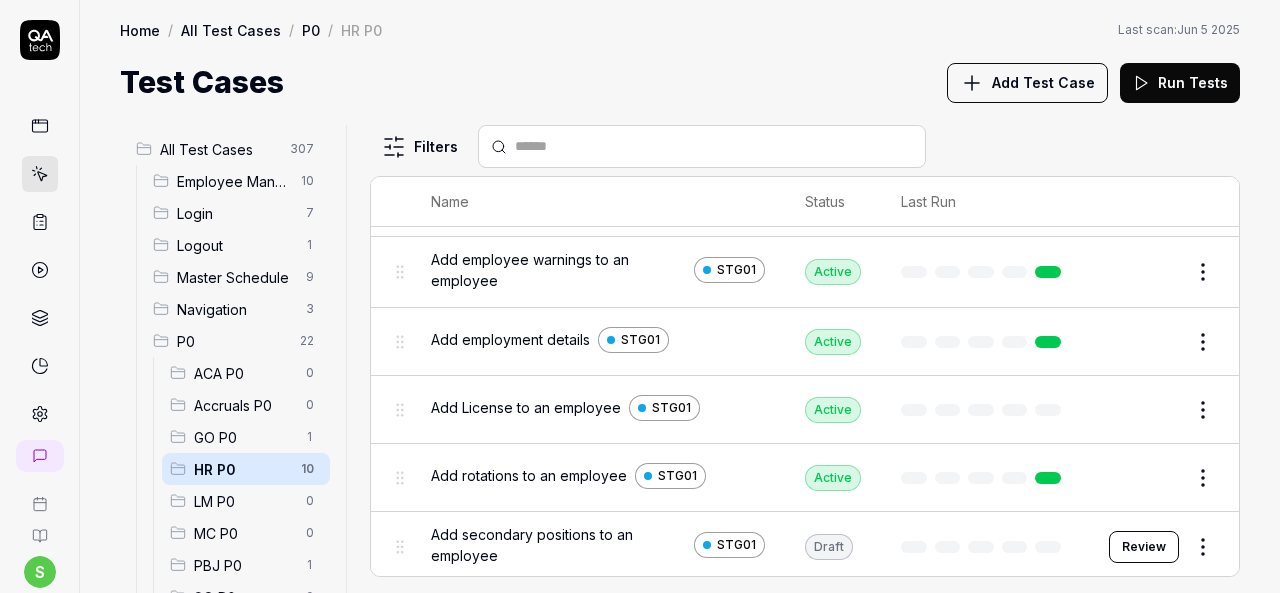 click on "Add secondary positions to an employee" at bounding box center (558, 545) 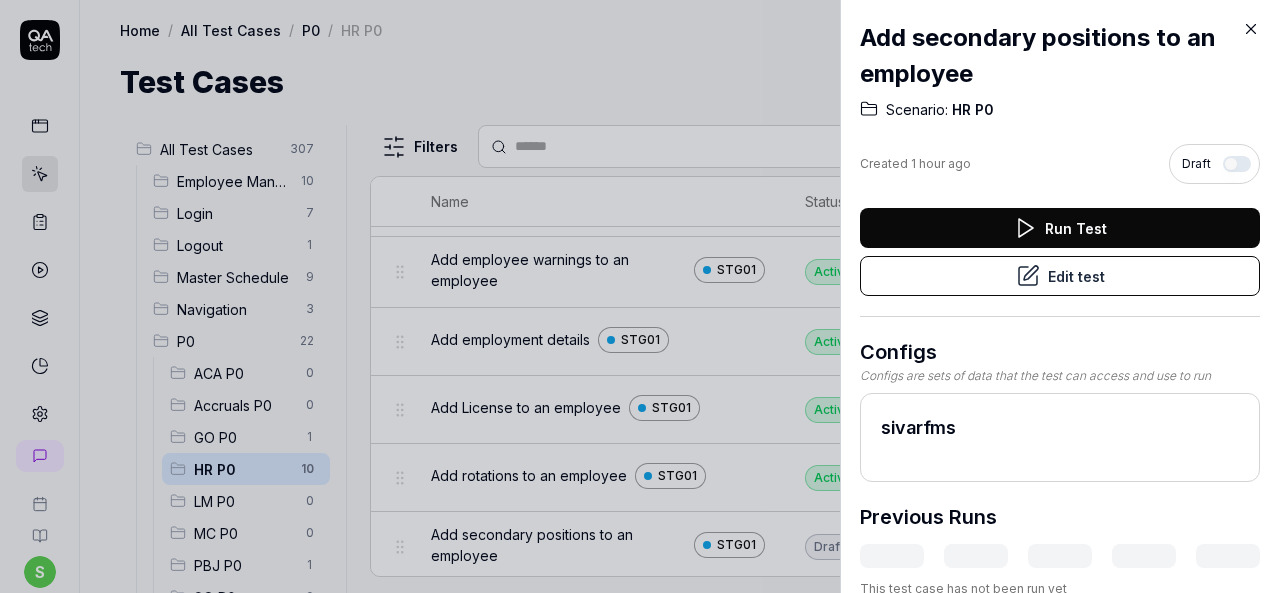 click on "Run Test" at bounding box center [1060, 228] 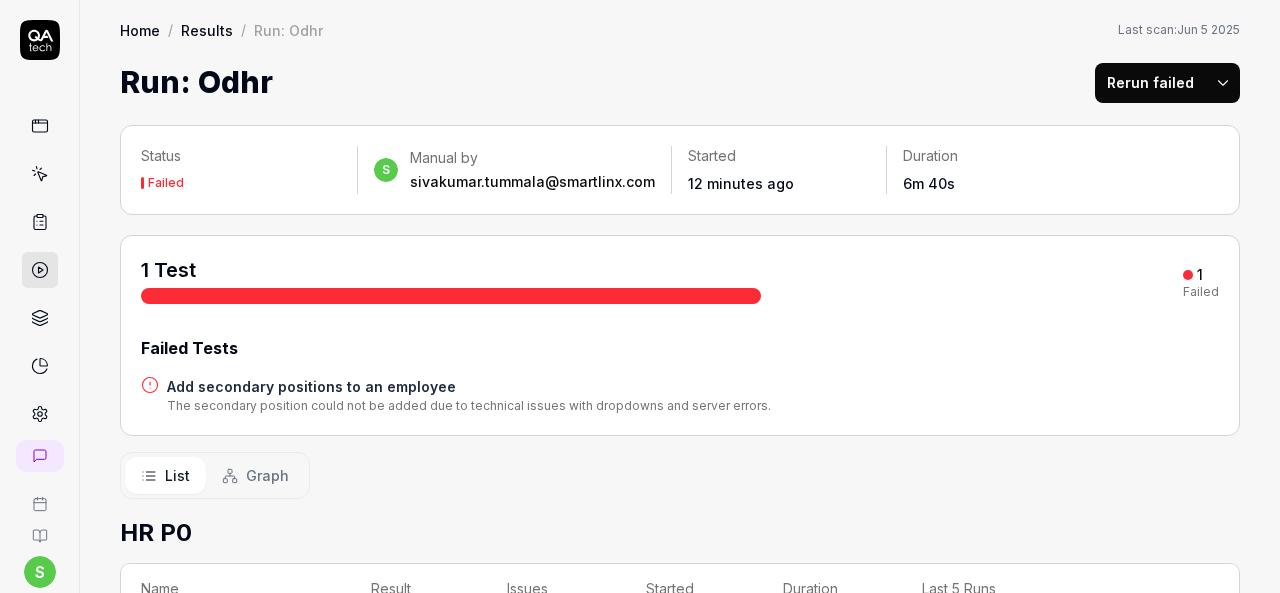 click on "s S Home / Results / Run: Odhr Home / Results / Run: Odhr Last scan:  Jun 5 2025 Run: Odhr Rerun failed Status Failed s Manual by sivakumar.tummala@smartlinx.com Started 12 minutes ago Duration 6m 40s 1 Test   1 Failed Failed Tests Add secondary positions to an employee The secondary position could not be added due to technical issues with dropdowns and server errors. List Graph HR P0 Name Result Issues Started Duration Last 5 Runs Add secondary positions to an employee STG01 Failed 1   Critical 4   Major 3   Minor 12 minutes ago 6m 40s
*" at bounding box center (640, 296) 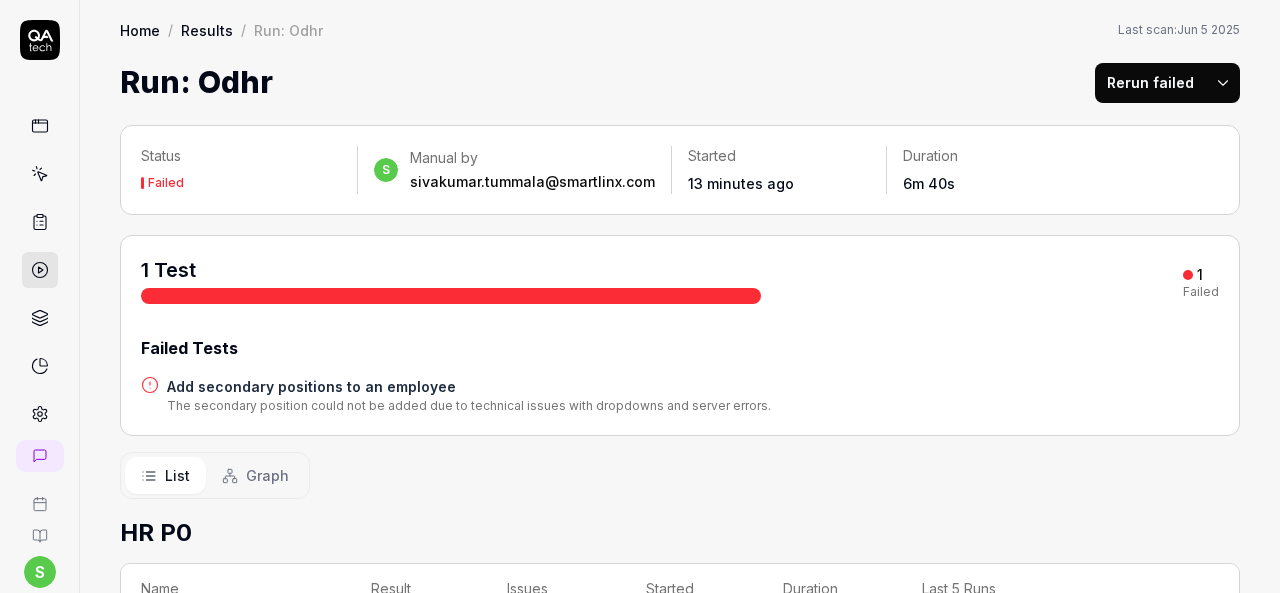 click on "Add secondary positions to an employee" at bounding box center [469, 386] 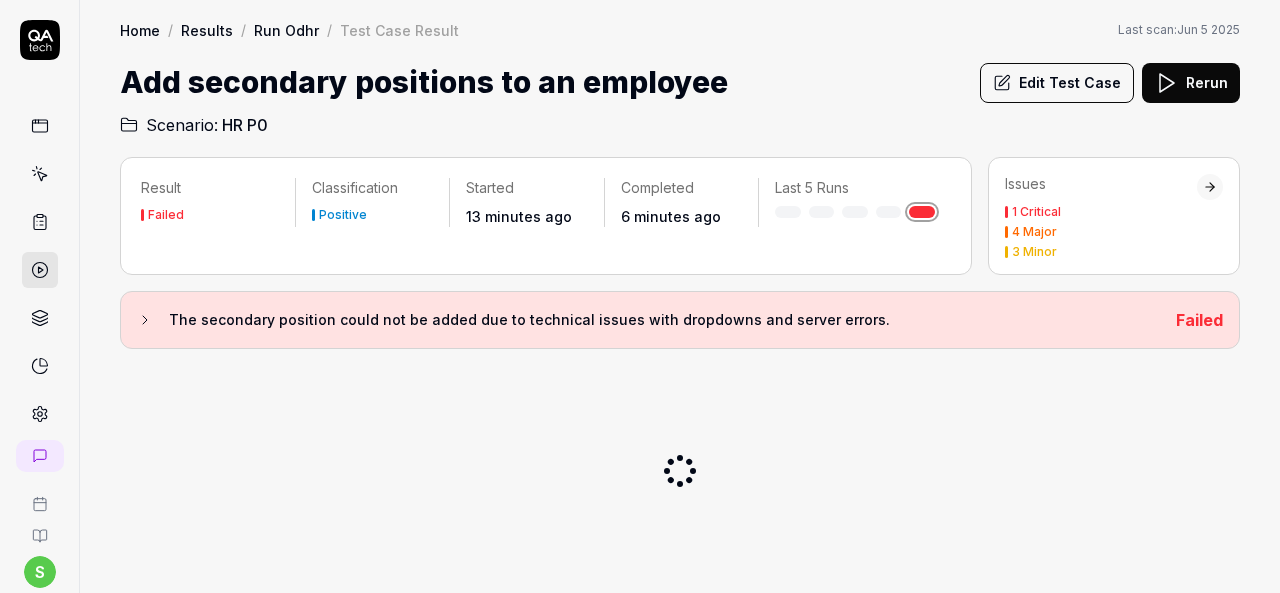 click 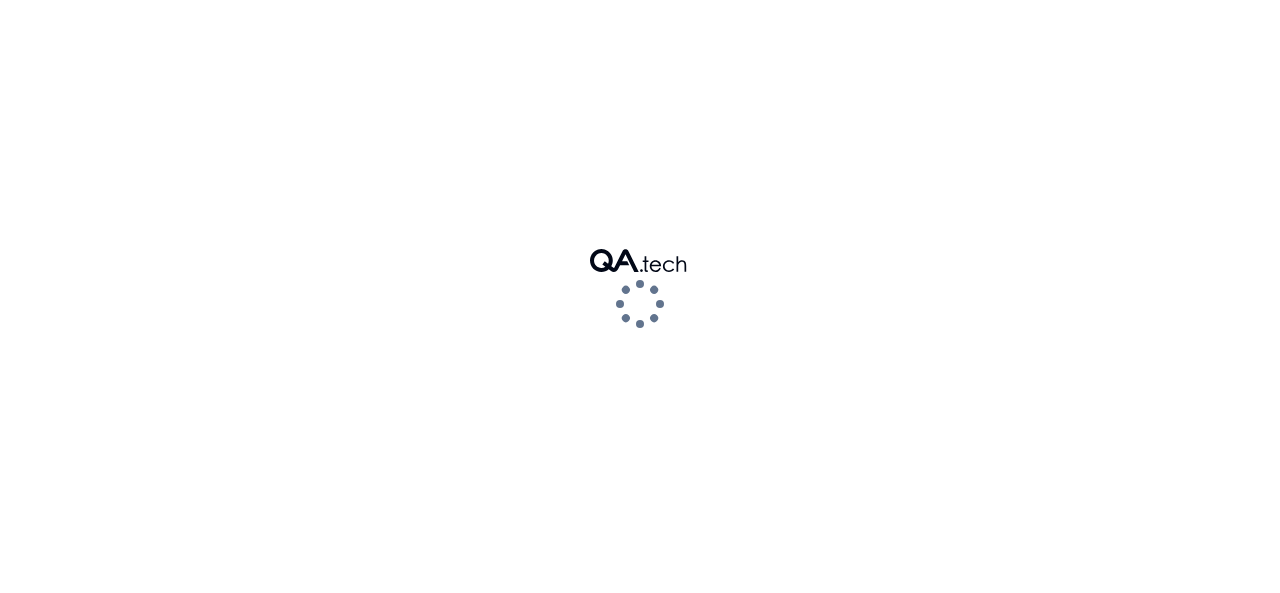 scroll, scrollTop: 1804, scrollLeft: 0, axis: vertical 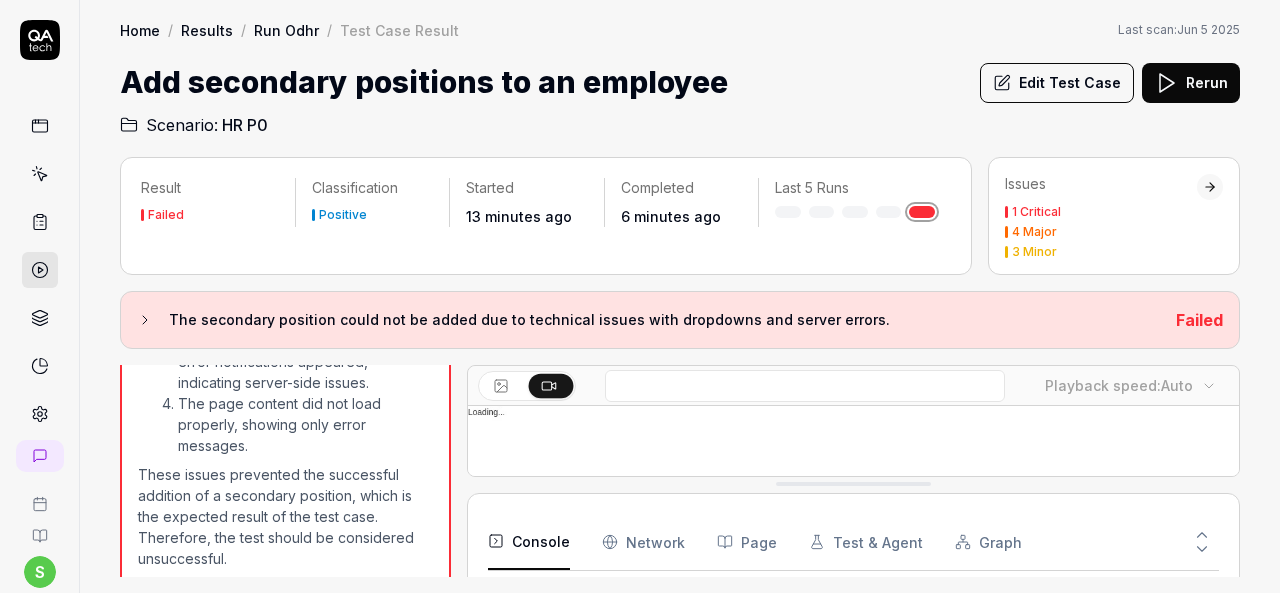 click on "Rerun" at bounding box center [1191, 83] 